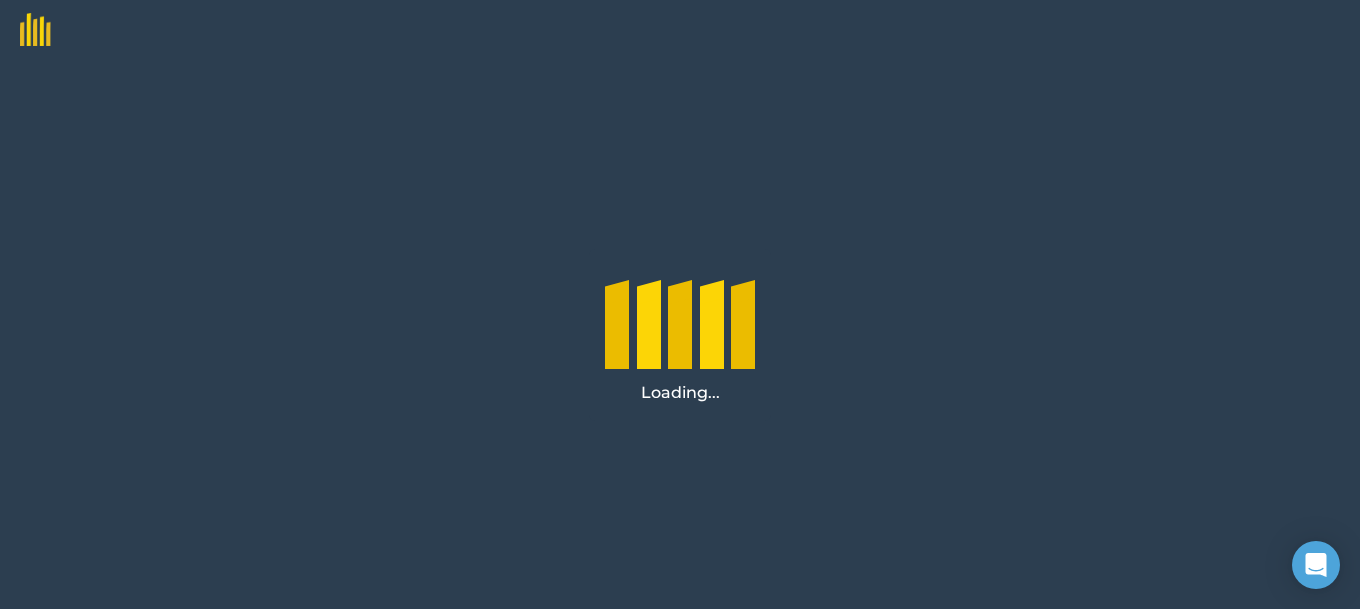 scroll, scrollTop: 0, scrollLeft: 0, axis: both 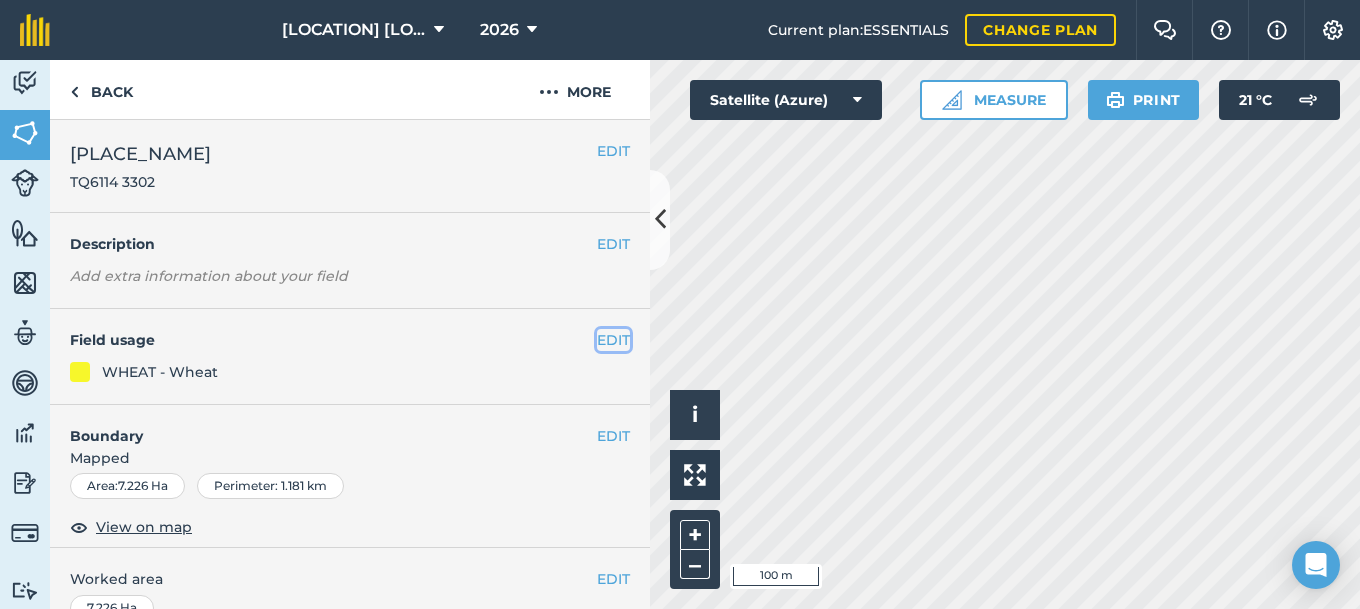 click on "EDIT" at bounding box center [613, 340] 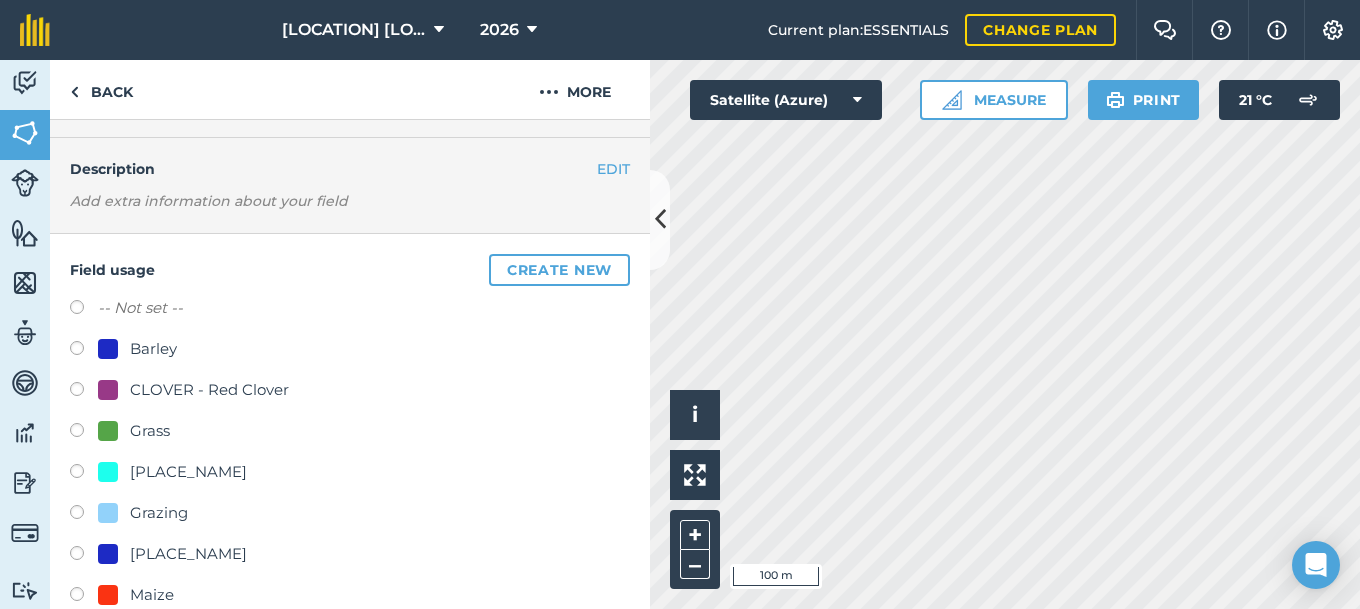scroll, scrollTop: 108, scrollLeft: 0, axis: vertical 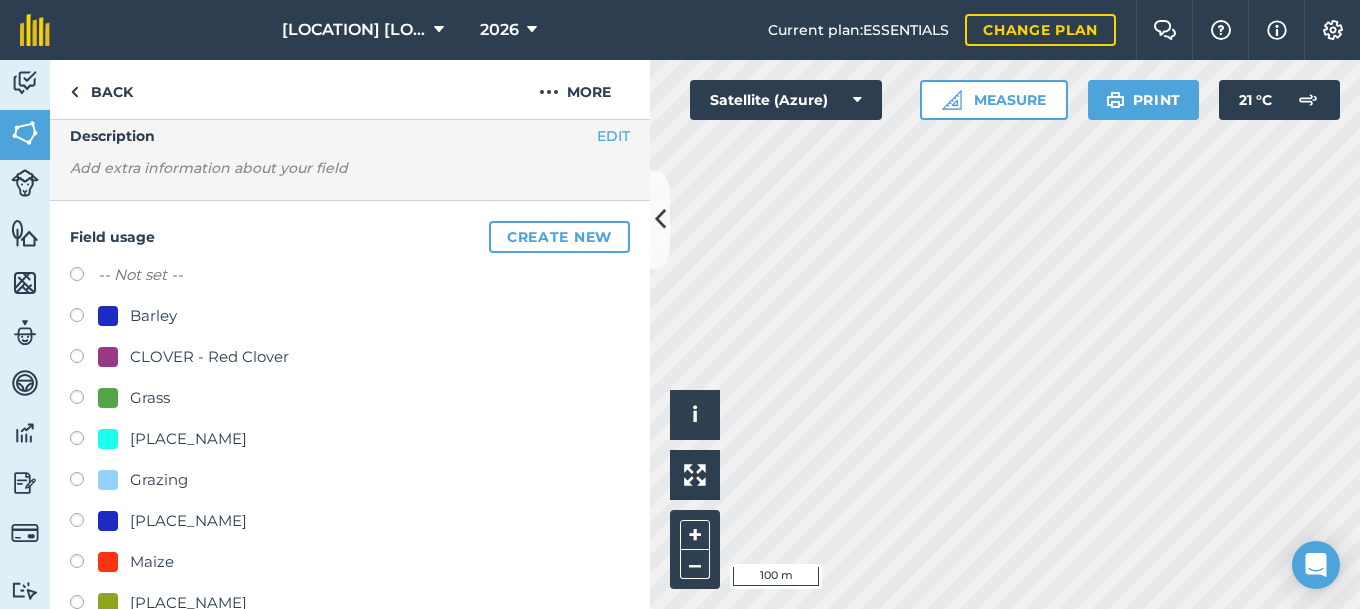 click at bounding box center (84, 523) 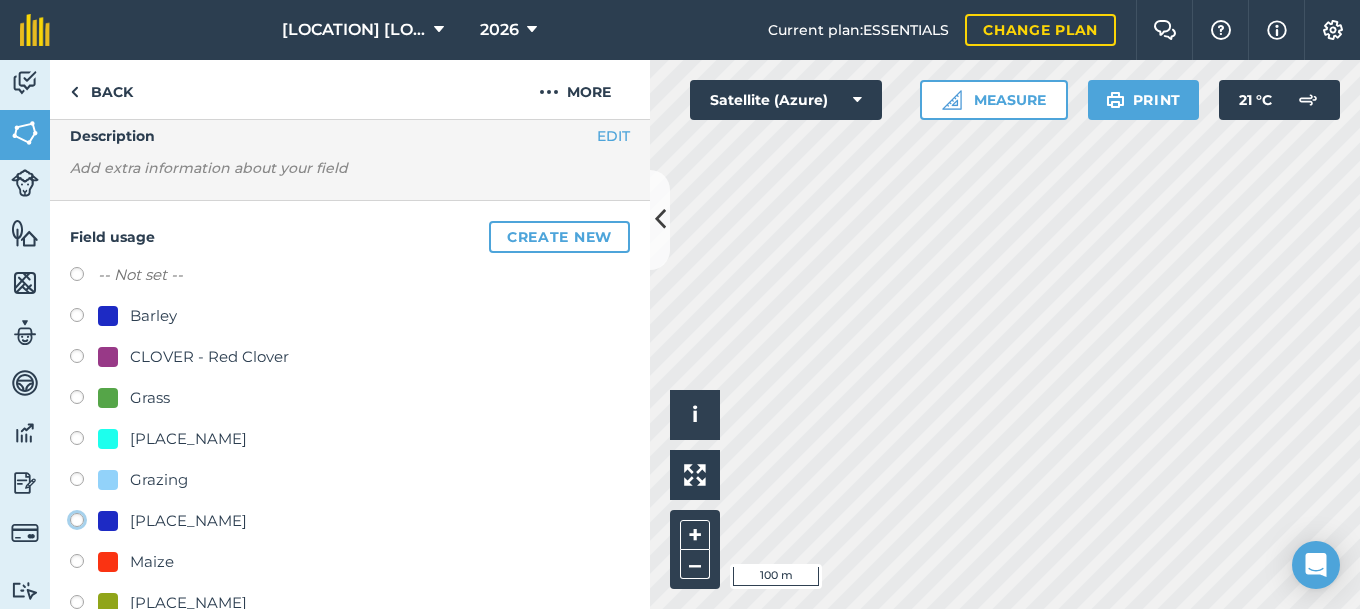 radio on "true" 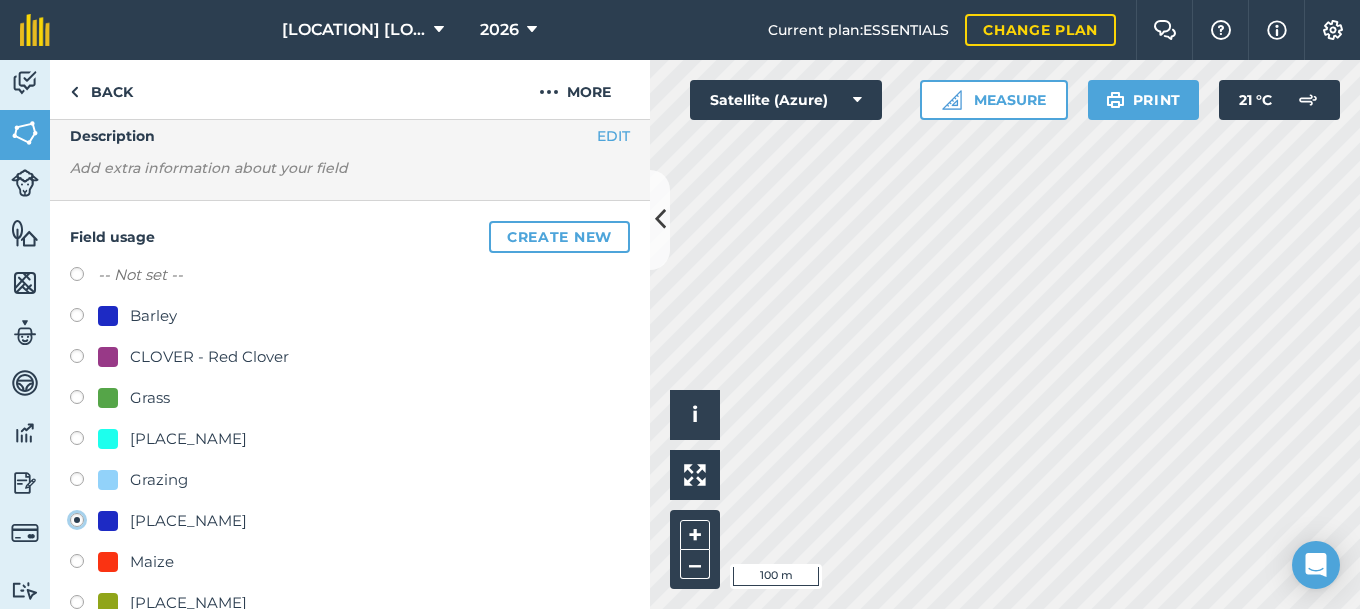 radio on "false" 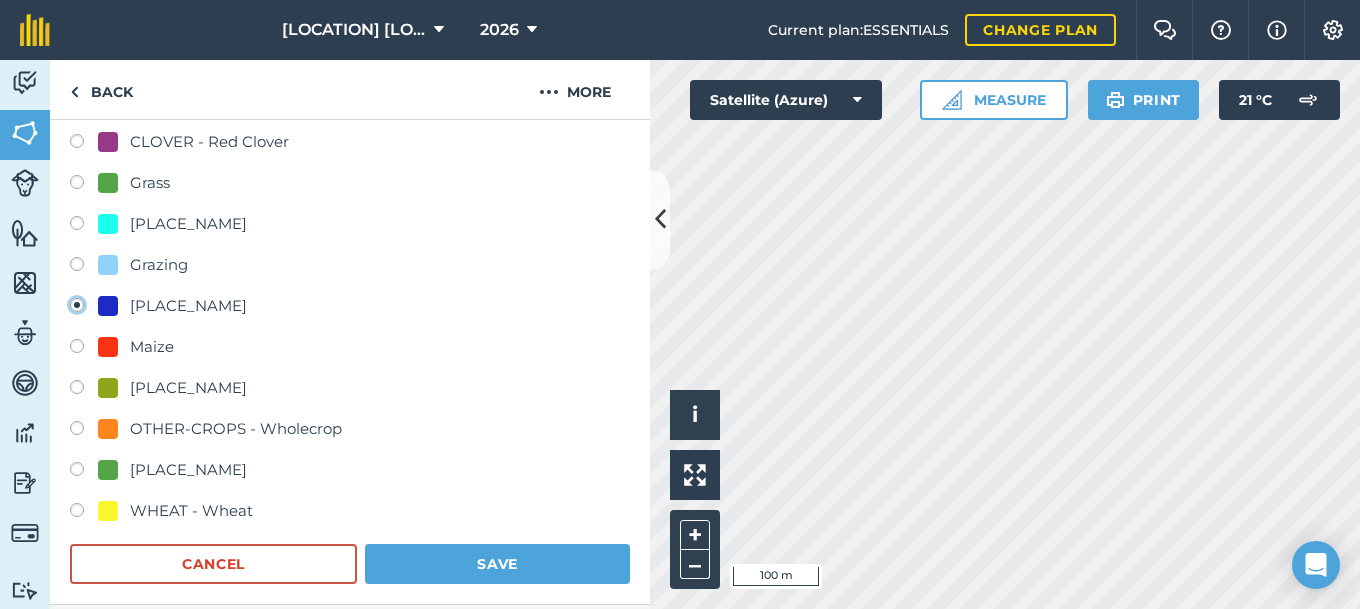 scroll, scrollTop: 324, scrollLeft: 0, axis: vertical 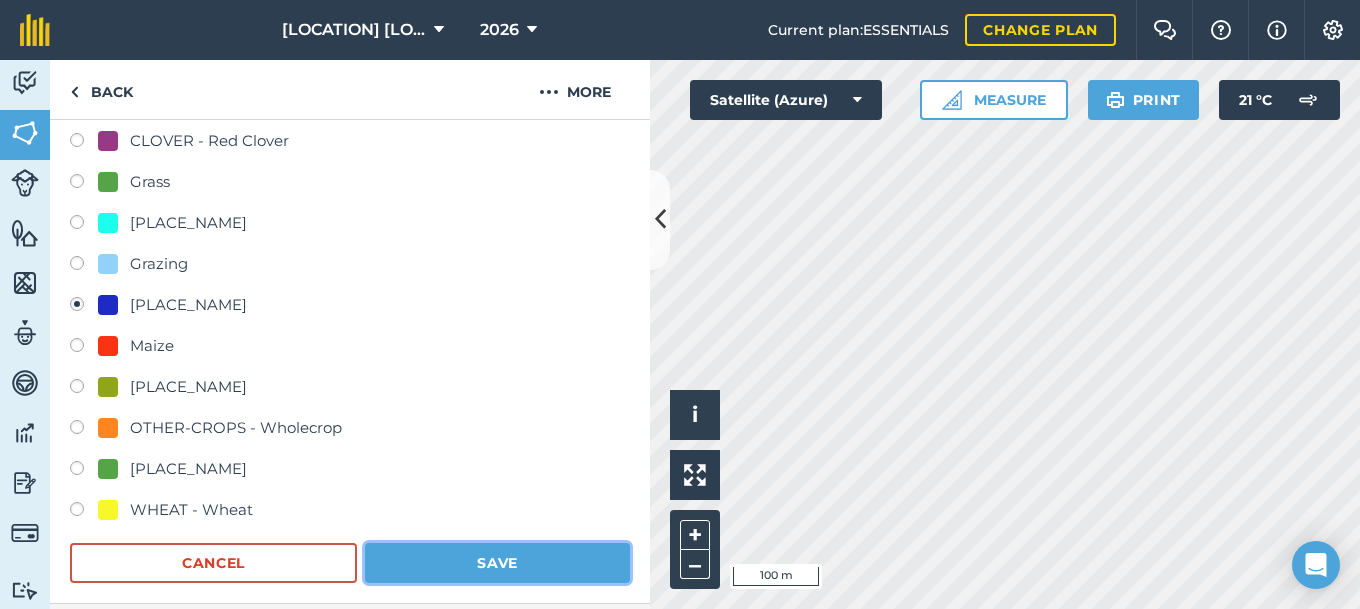 click on "Save" at bounding box center (497, 563) 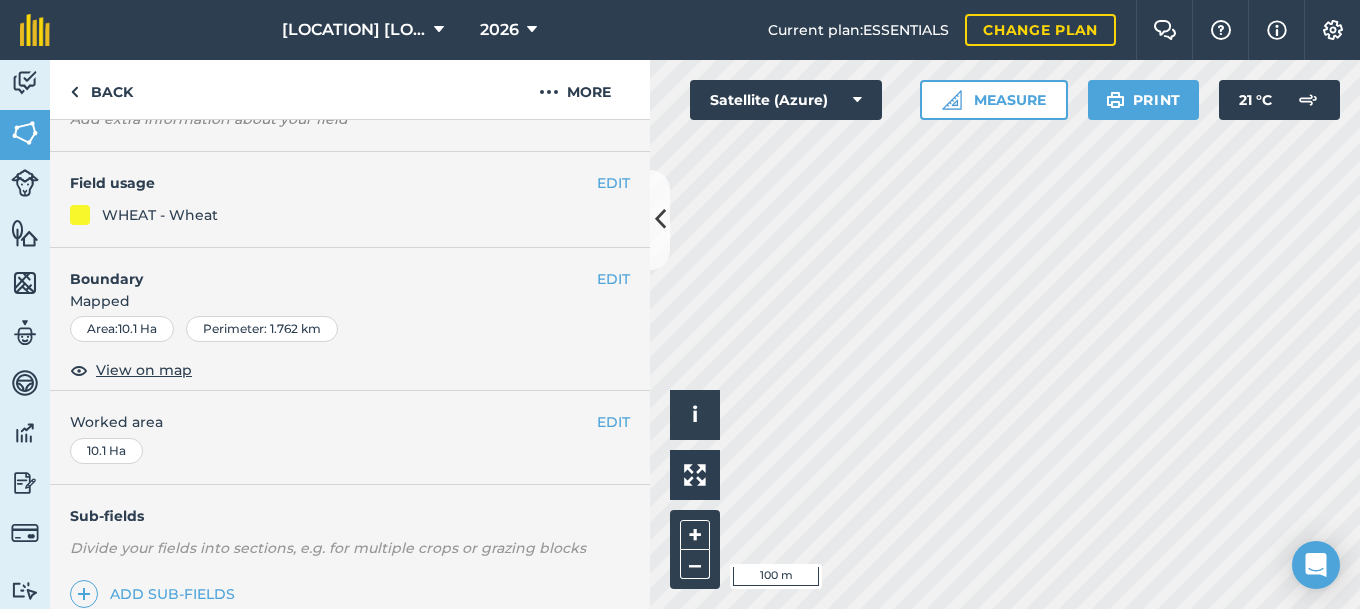 scroll, scrollTop: 108, scrollLeft: 0, axis: vertical 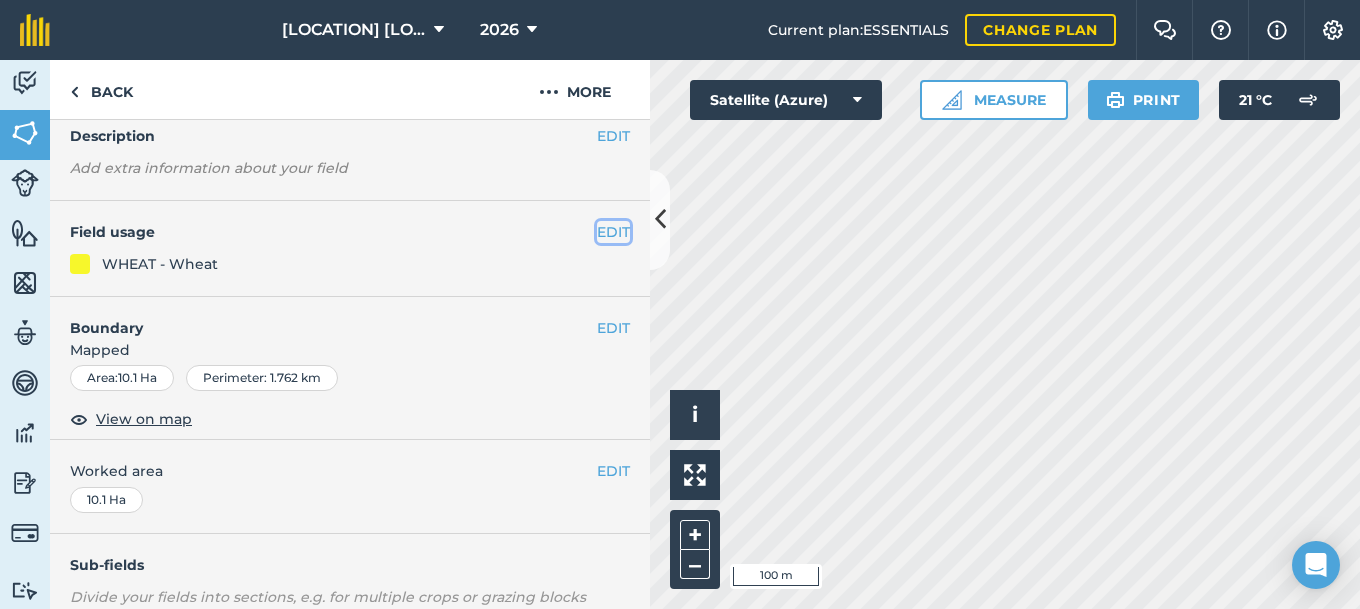 click on "EDIT" at bounding box center (613, 232) 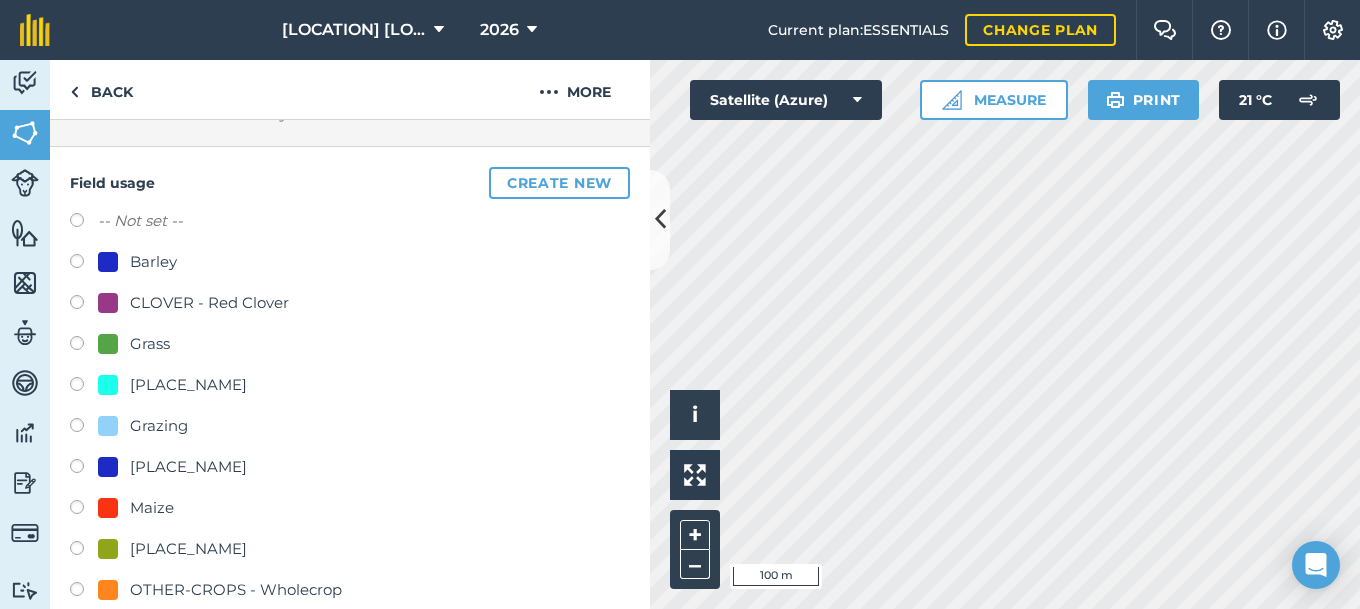 scroll, scrollTop: 216, scrollLeft: 0, axis: vertical 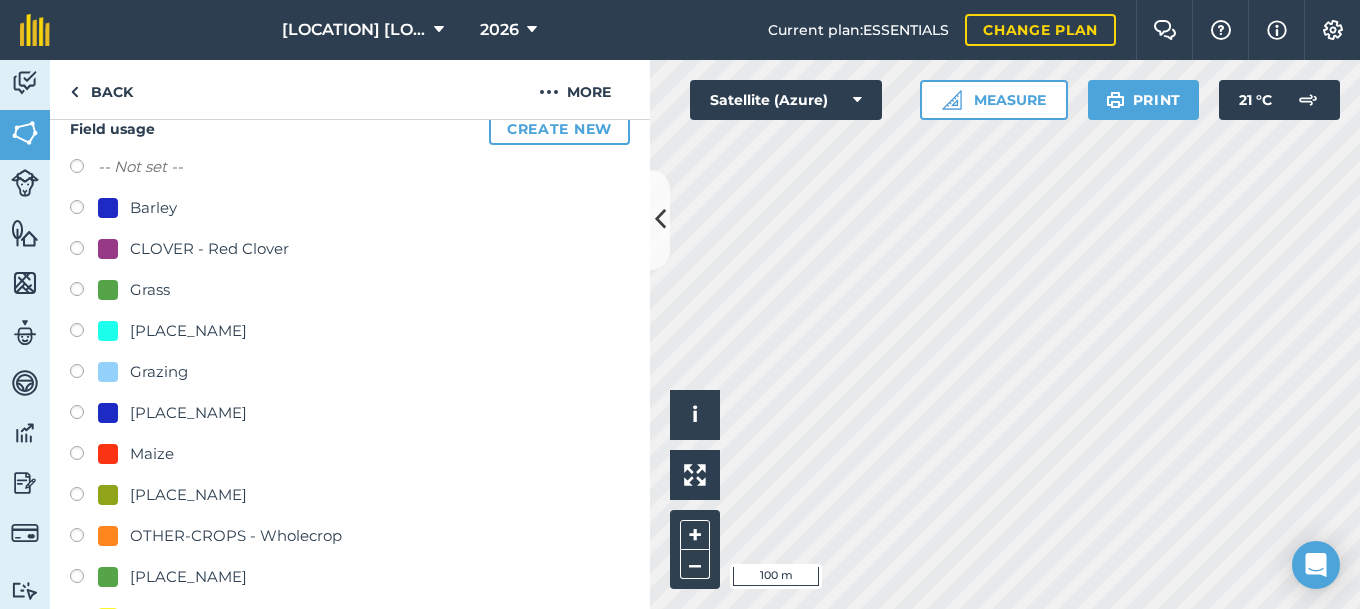 click at bounding box center (84, 415) 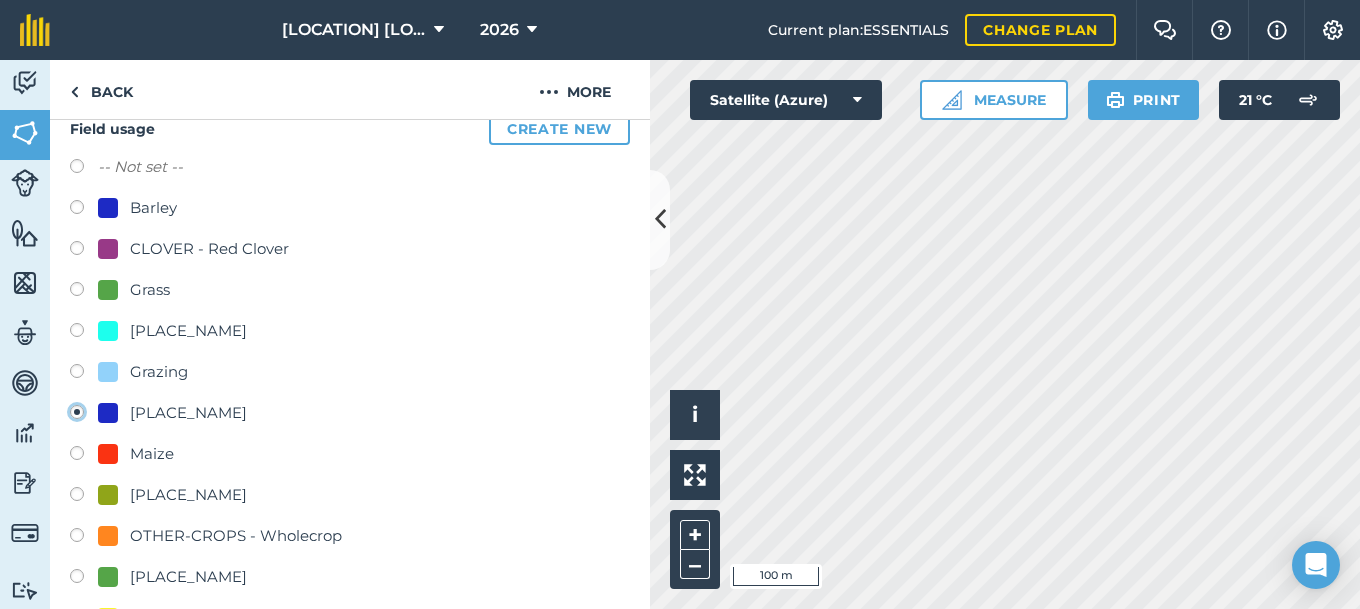 radio on "true" 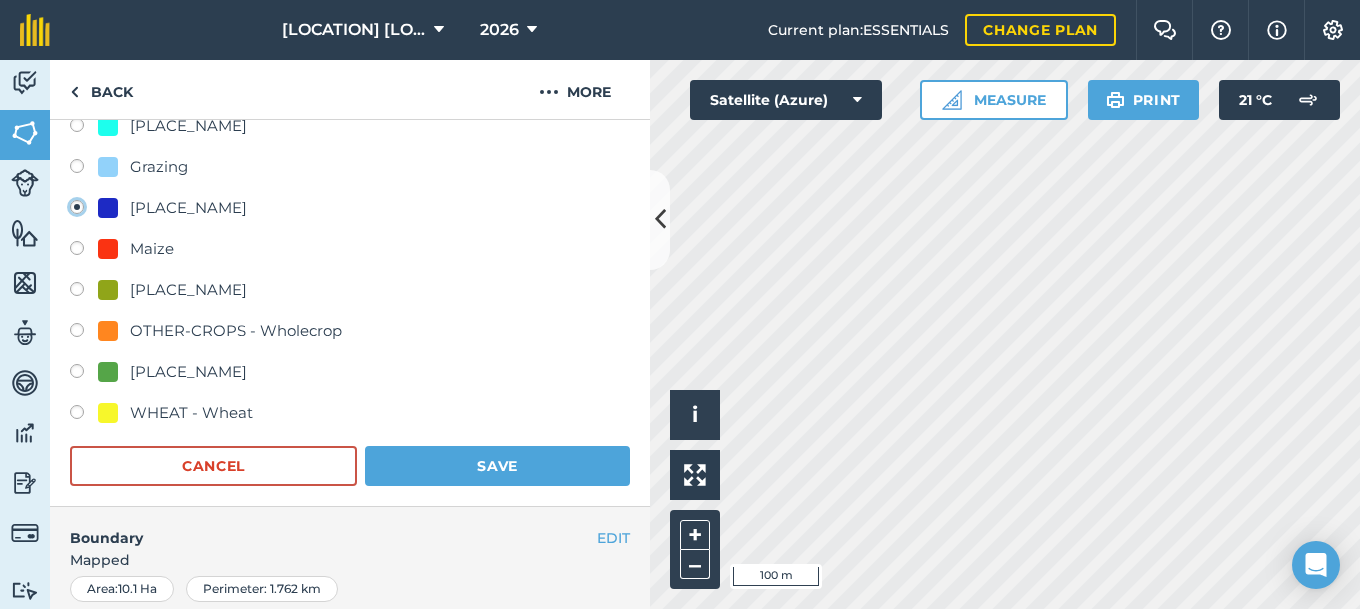 scroll, scrollTop: 540, scrollLeft: 0, axis: vertical 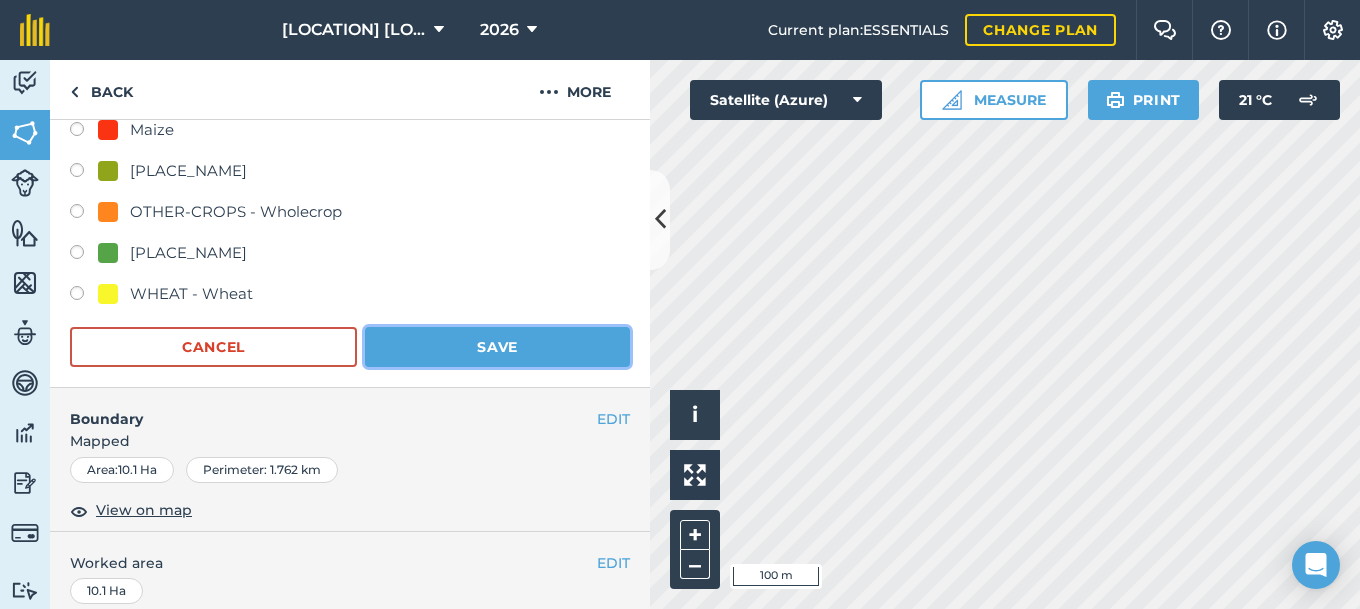 click on "Save" at bounding box center (497, 347) 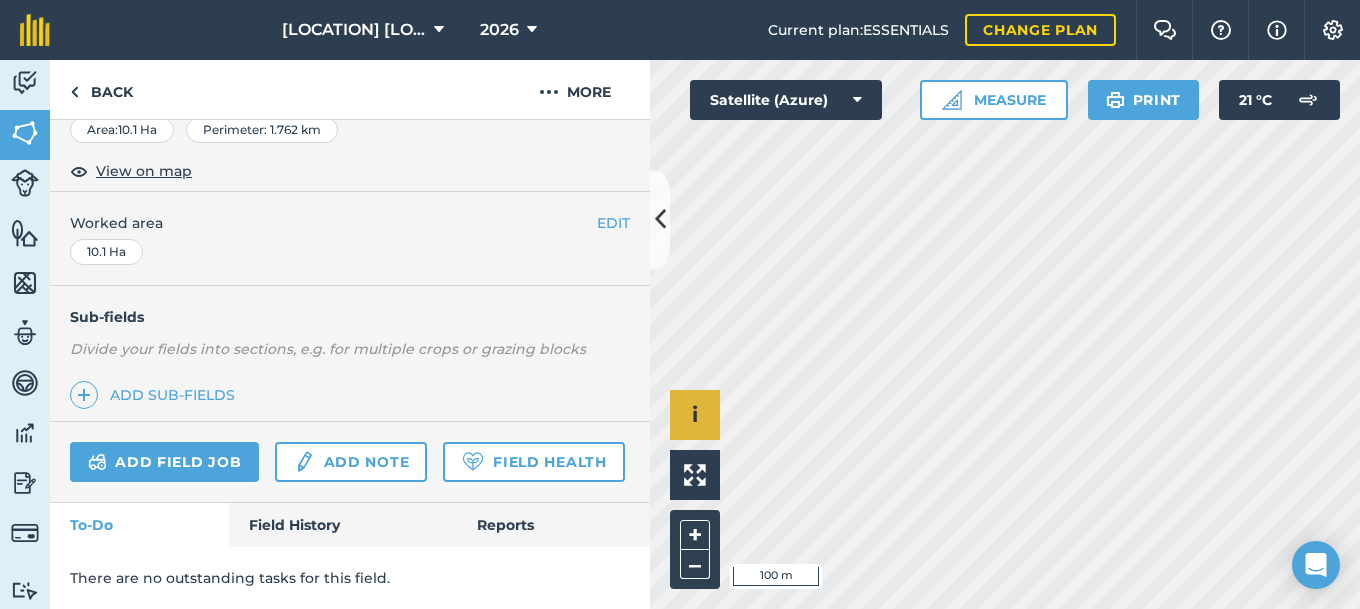 scroll, scrollTop: 356, scrollLeft: 0, axis: vertical 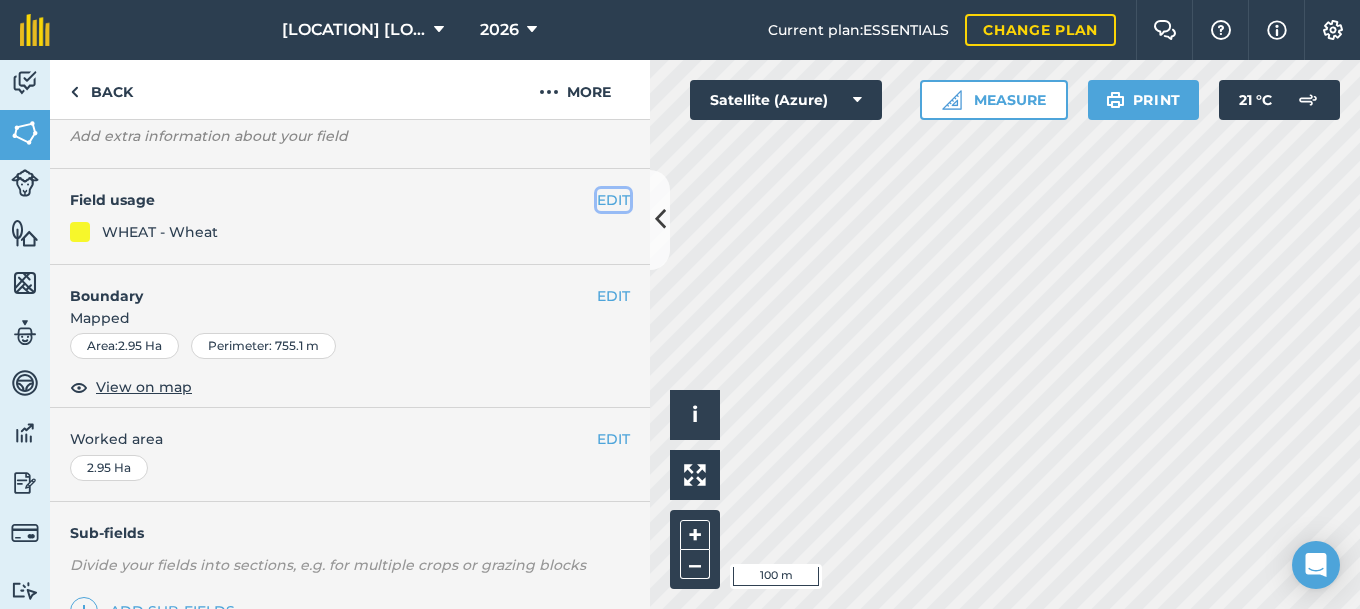 click on "EDIT" at bounding box center [613, 200] 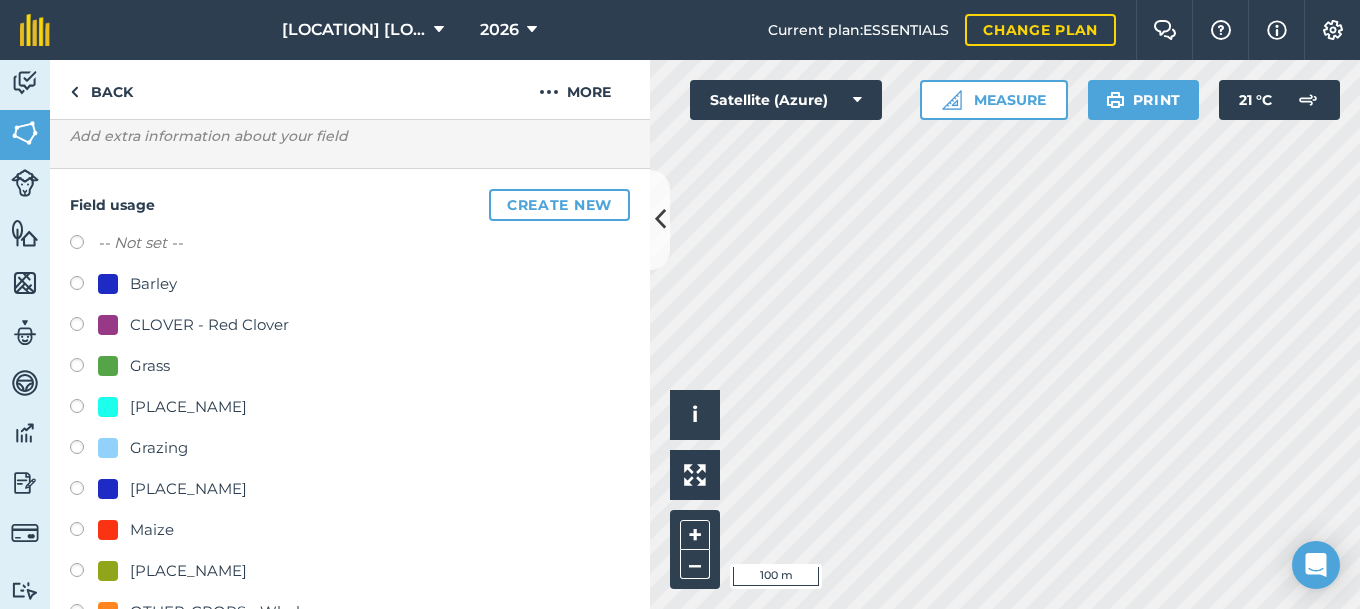 click at bounding box center [84, 491] 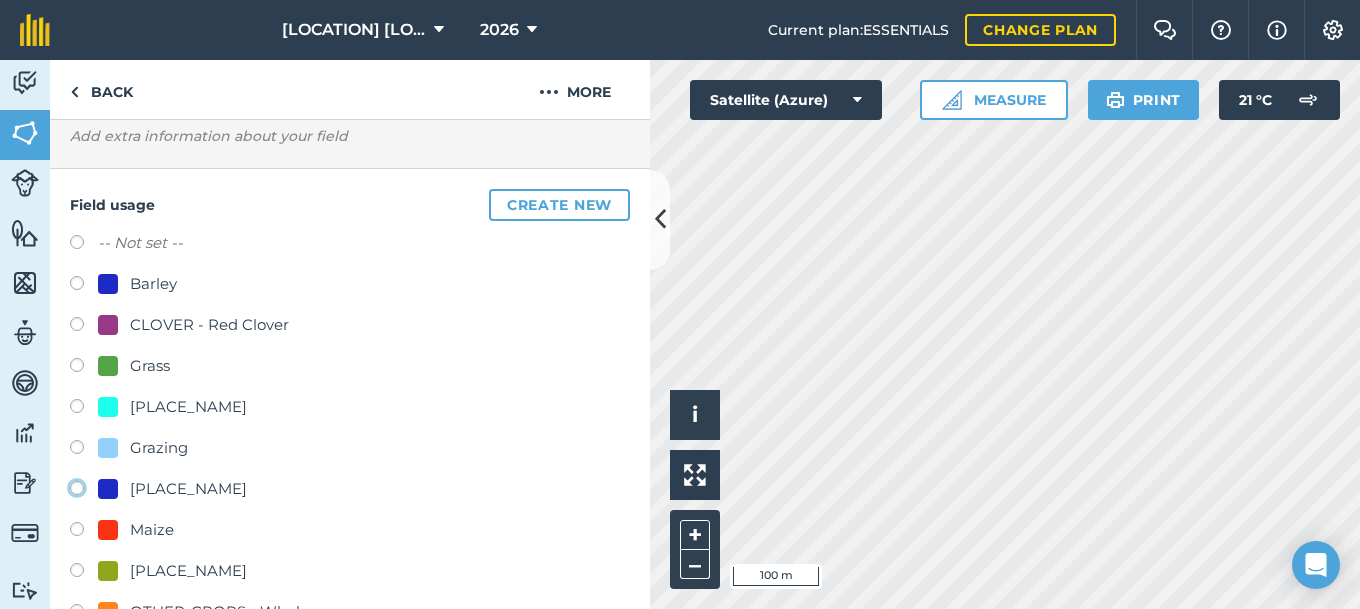 radio on "true" 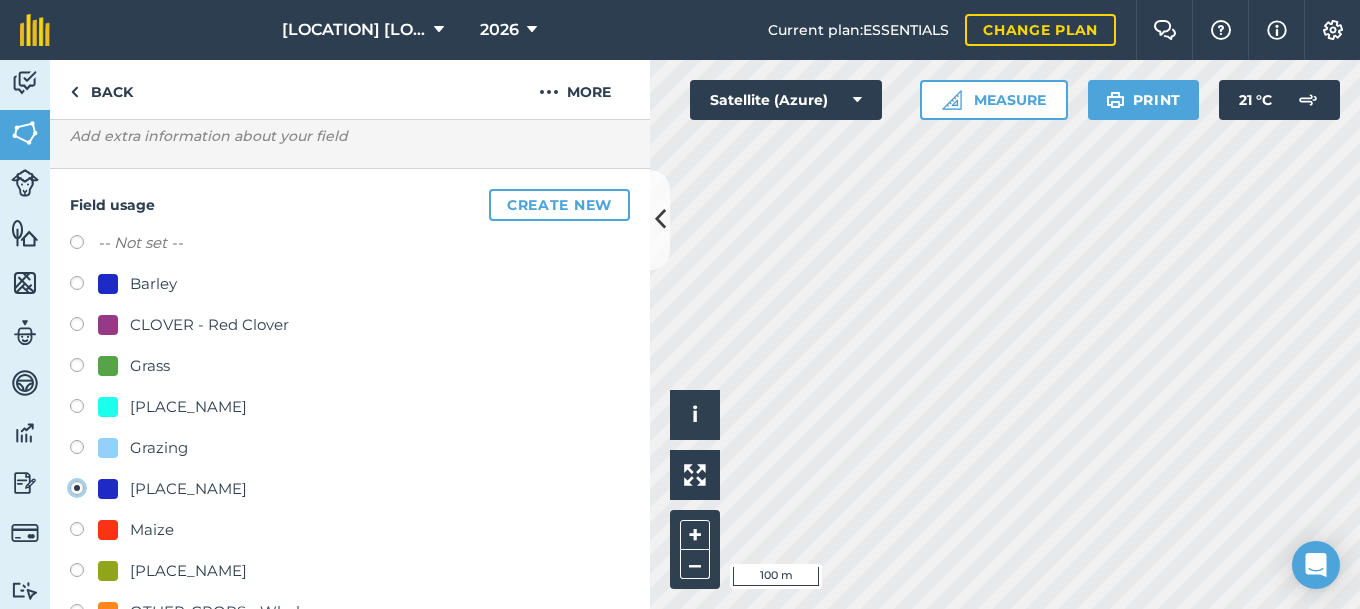 radio on "false" 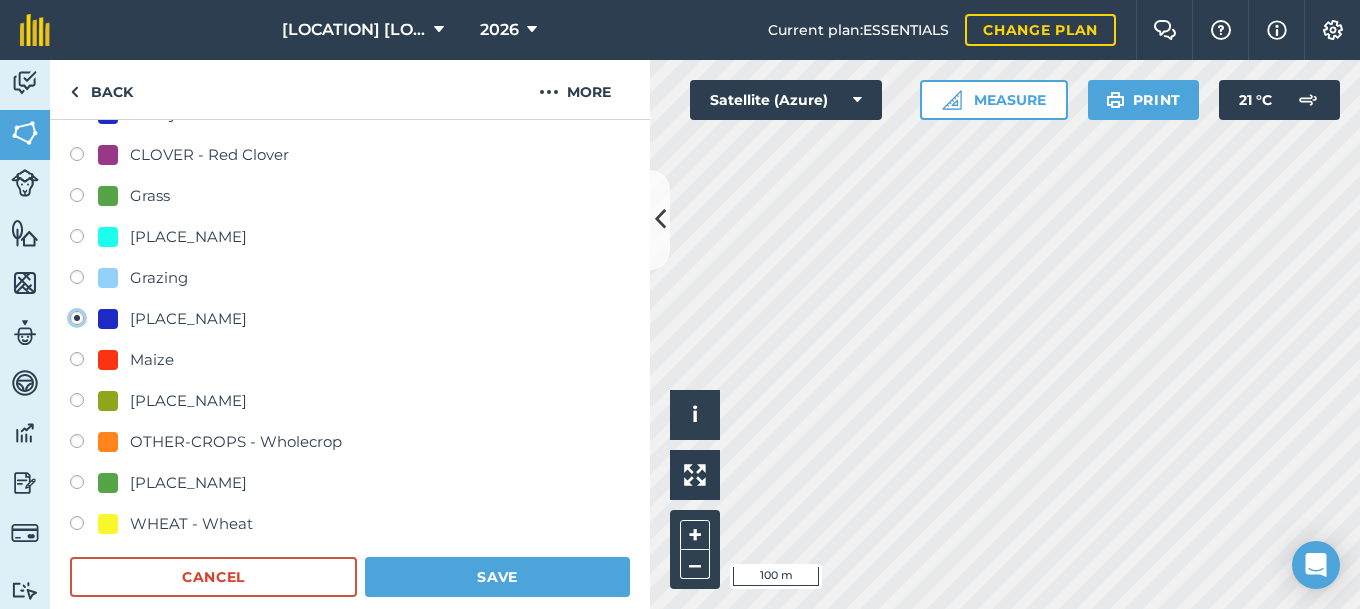 scroll, scrollTop: 356, scrollLeft: 0, axis: vertical 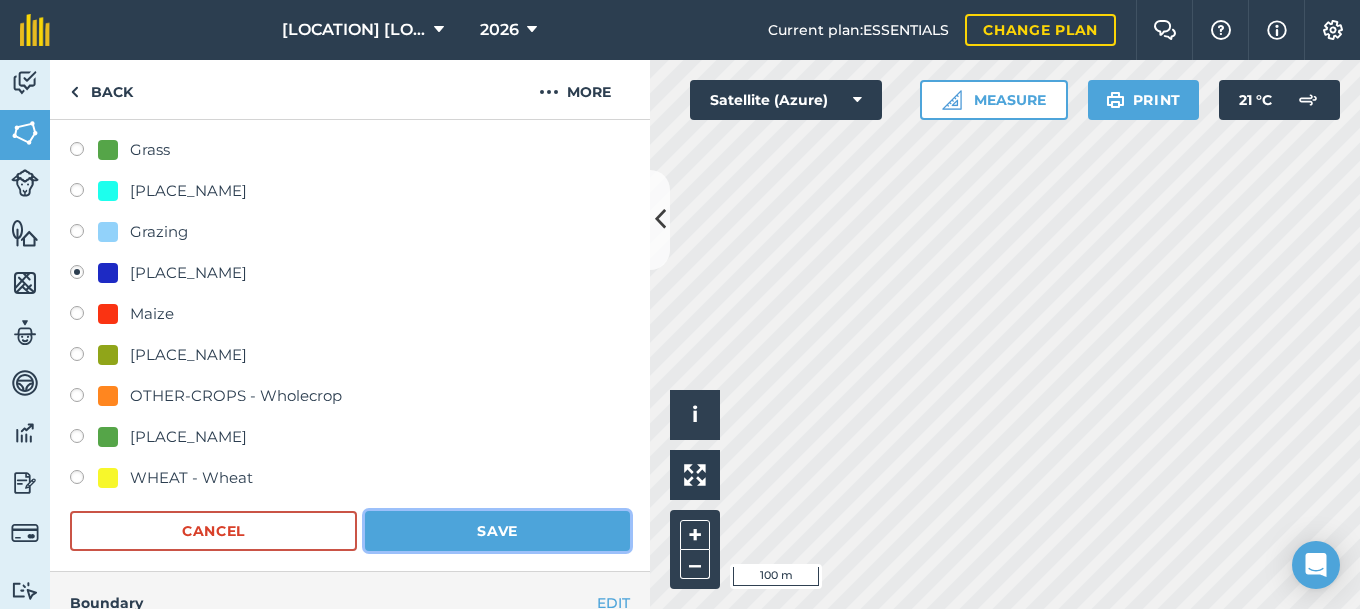 click on "Save" at bounding box center (497, 531) 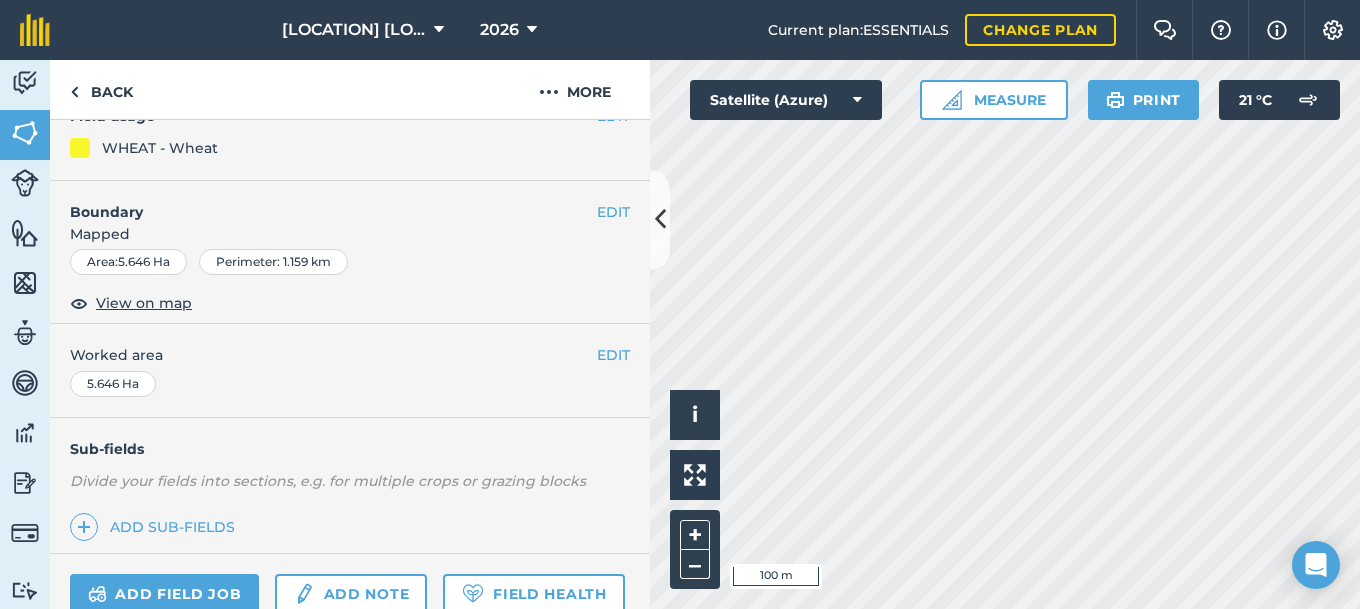 scroll, scrollTop: 140, scrollLeft: 0, axis: vertical 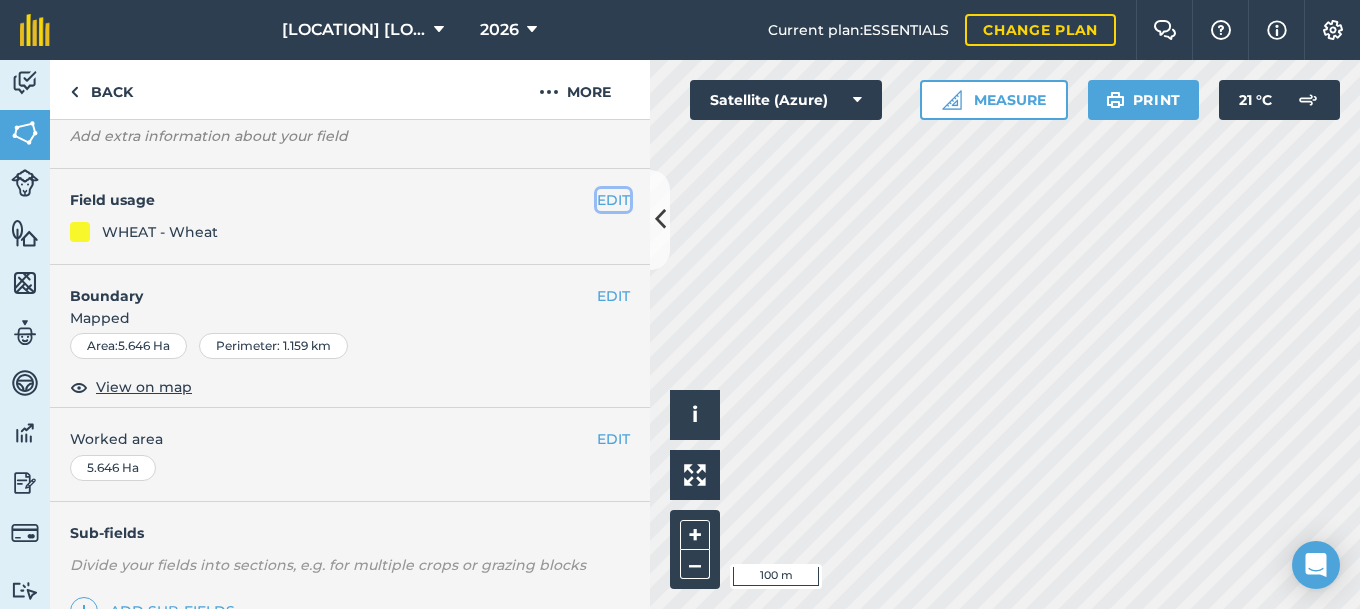 click on "EDIT" at bounding box center [613, 200] 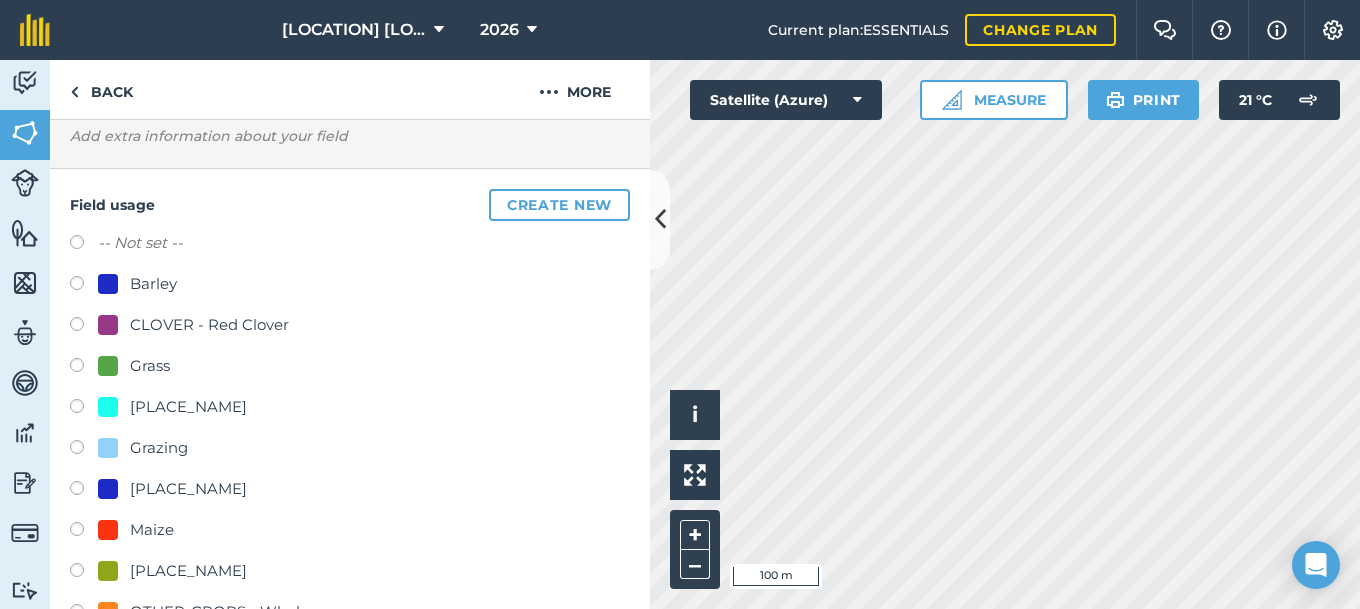 click at bounding box center (84, 491) 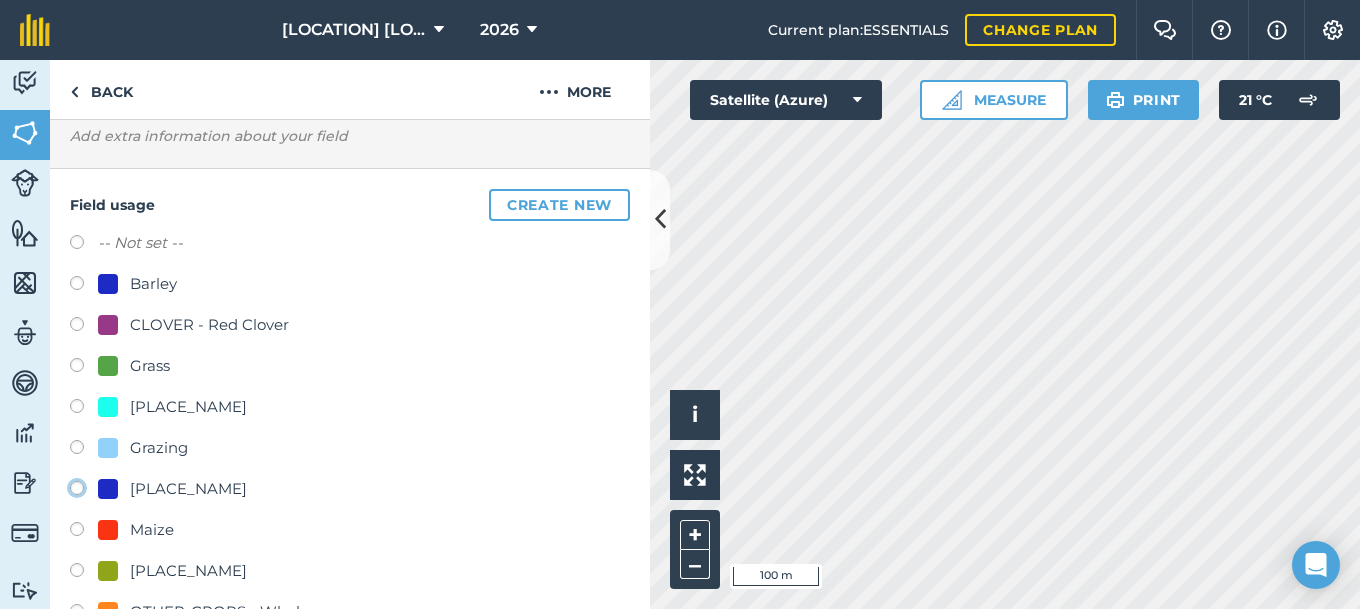 click on "[PLACE_NAME]" at bounding box center [-9923, 487] 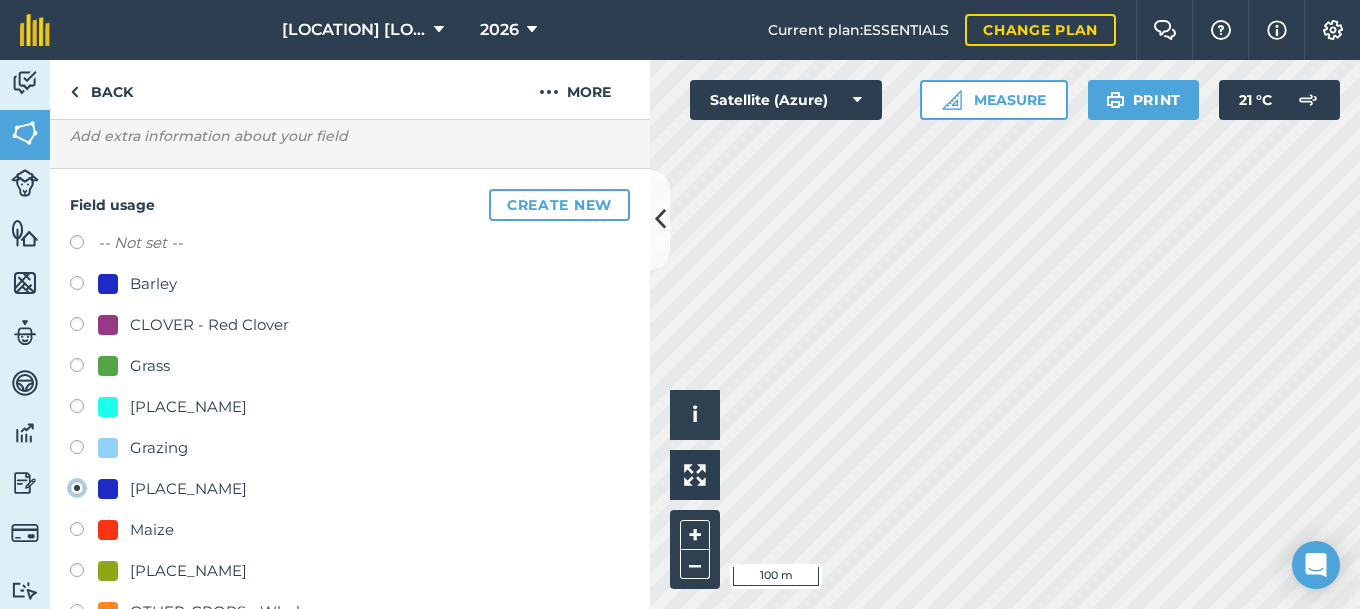 radio on "false" 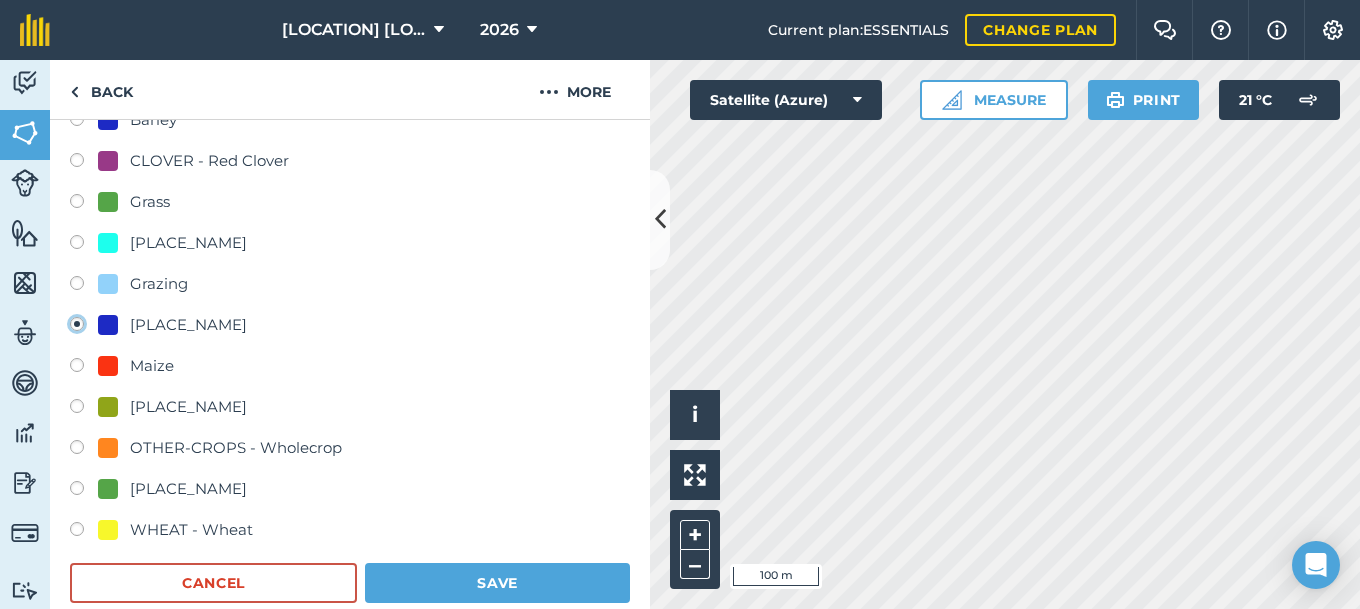 scroll, scrollTop: 356, scrollLeft: 0, axis: vertical 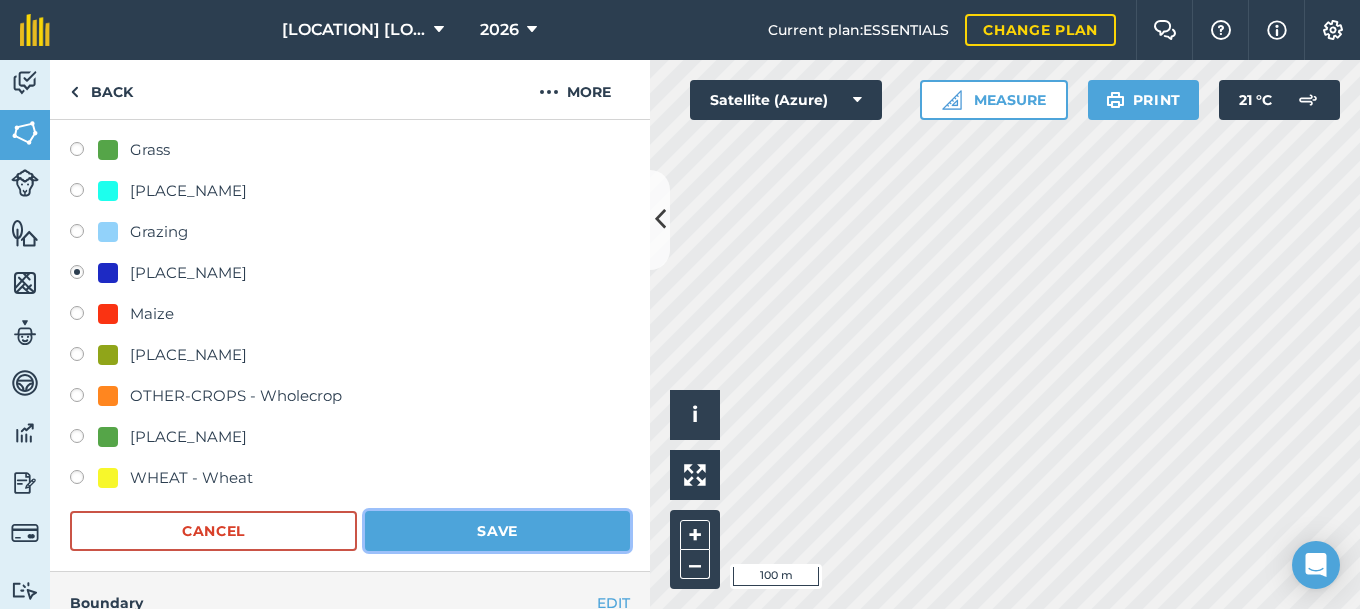 click on "Save" at bounding box center (497, 531) 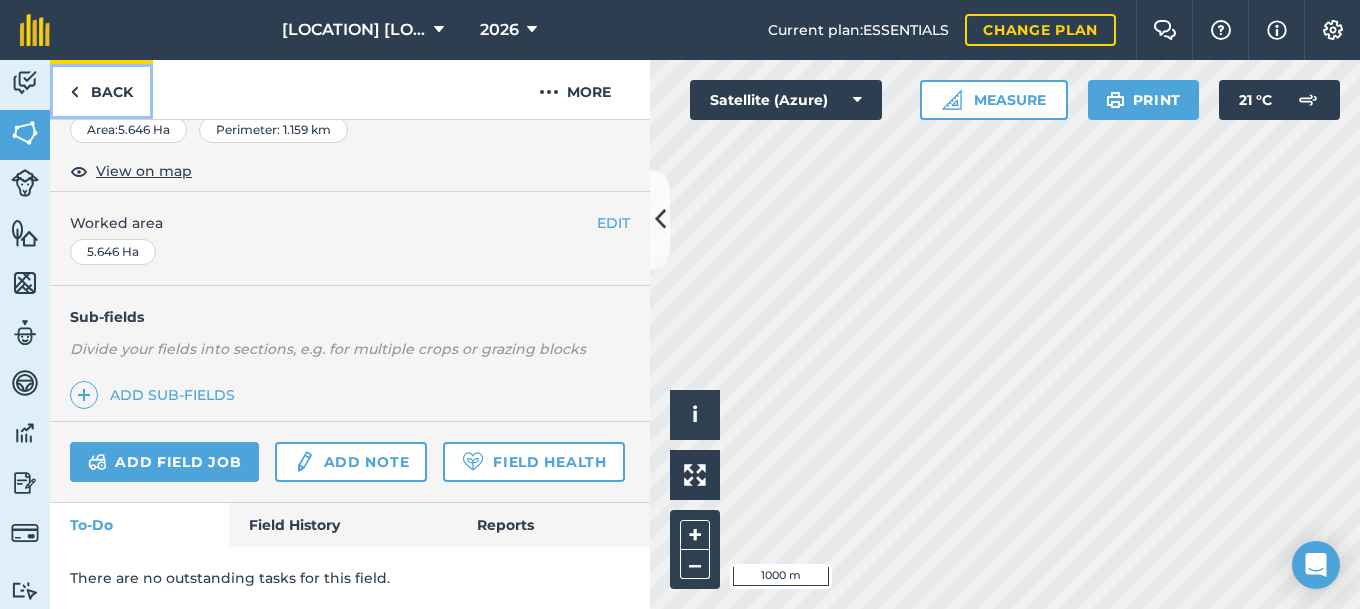 click on "Back" at bounding box center (101, 89) 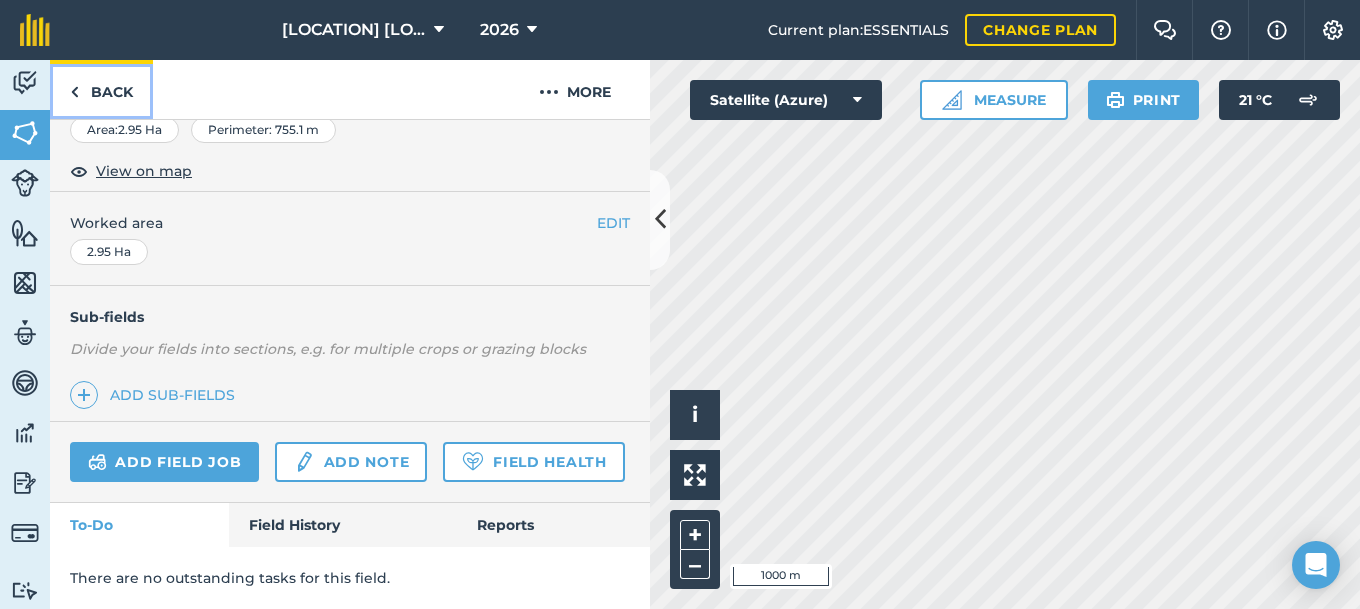 click on "Back" at bounding box center (101, 89) 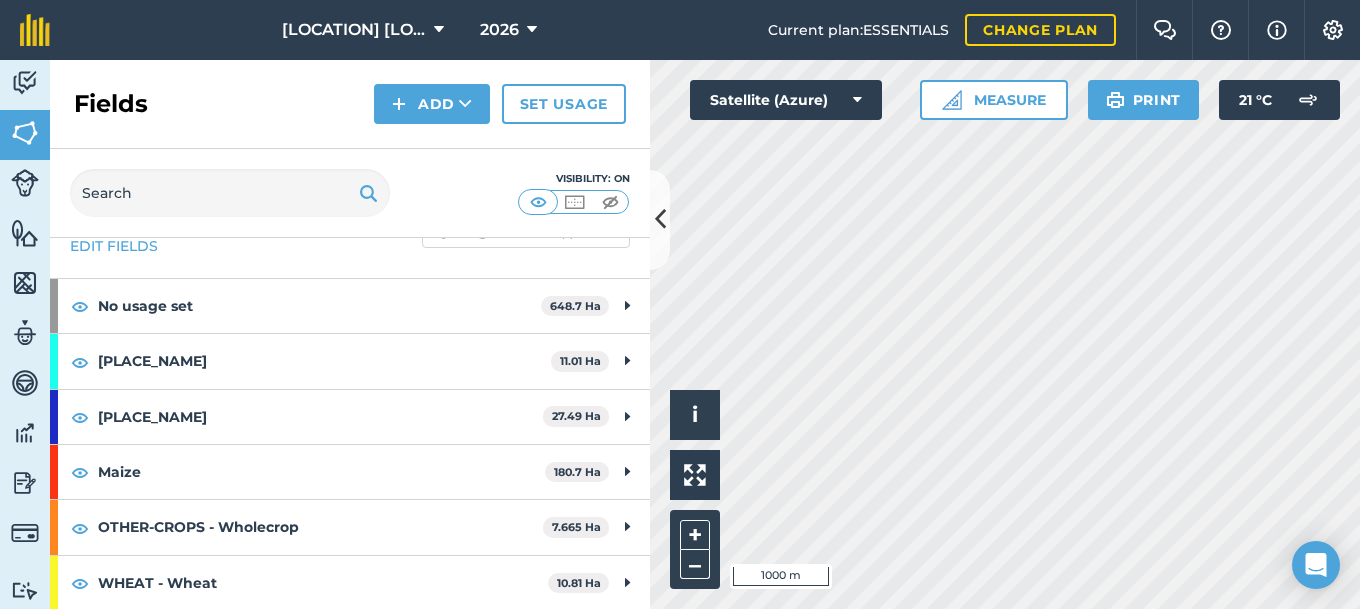 scroll, scrollTop: 54, scrollLeft: 0, axis: vertical 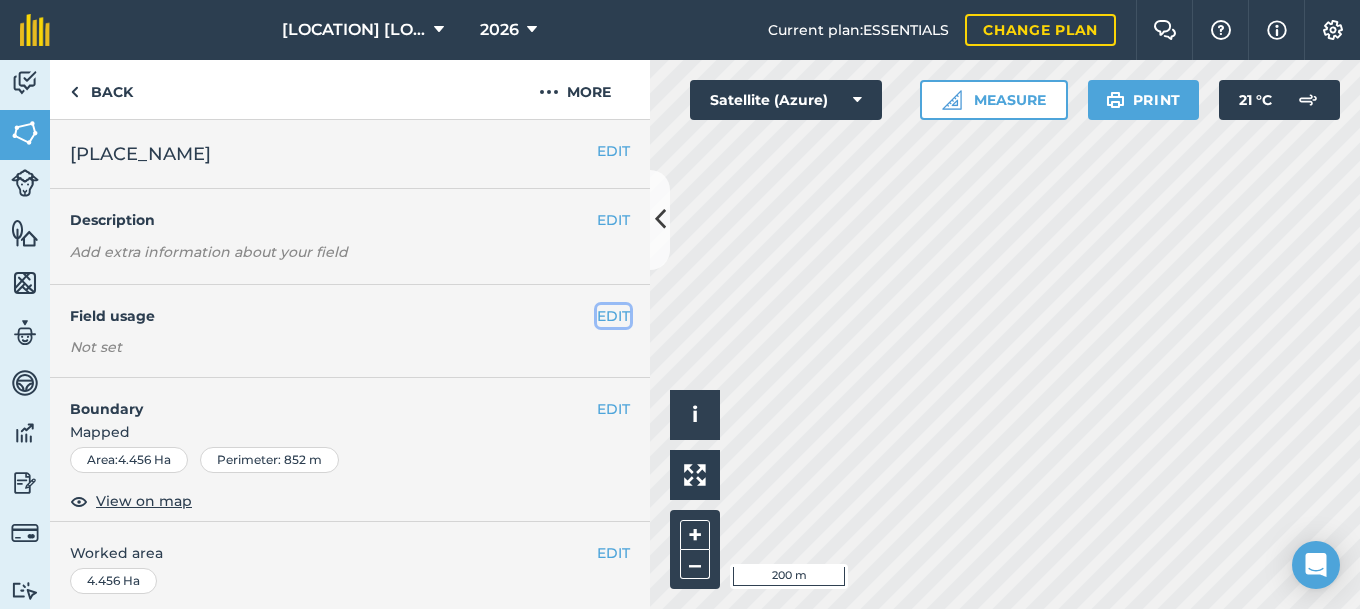 click on "EDIT" at bounding box center [613, 316] 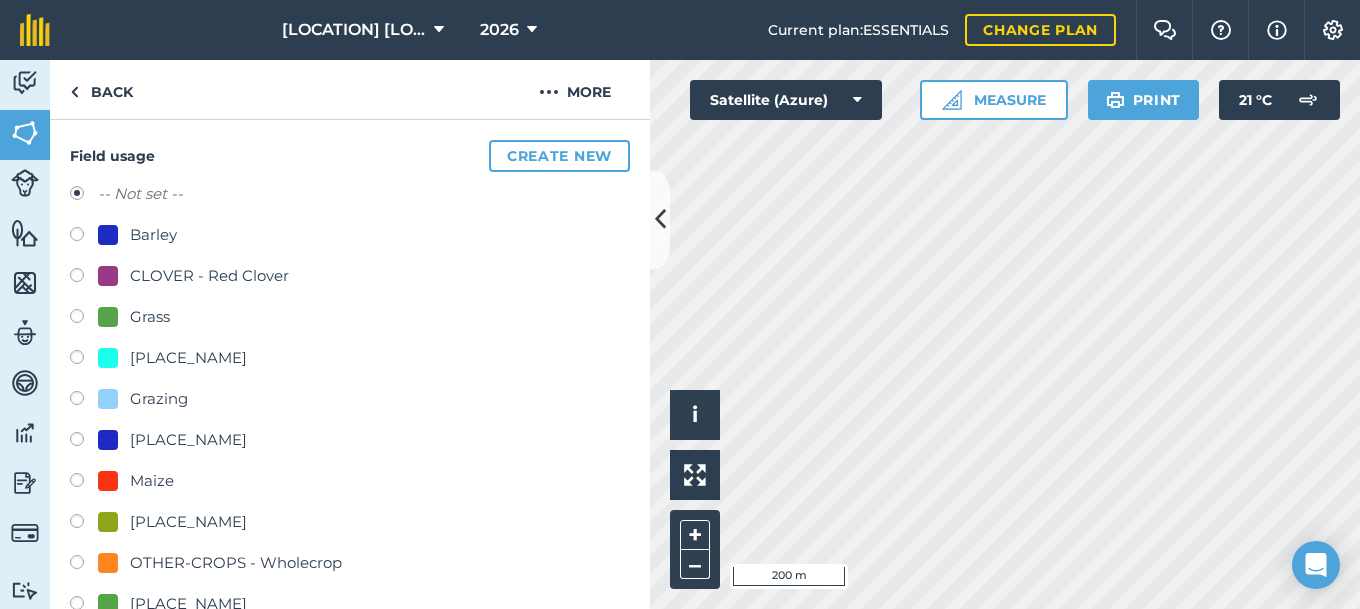 scroll, scrollTop: 216, scrollLeft: 0, axis: vertical 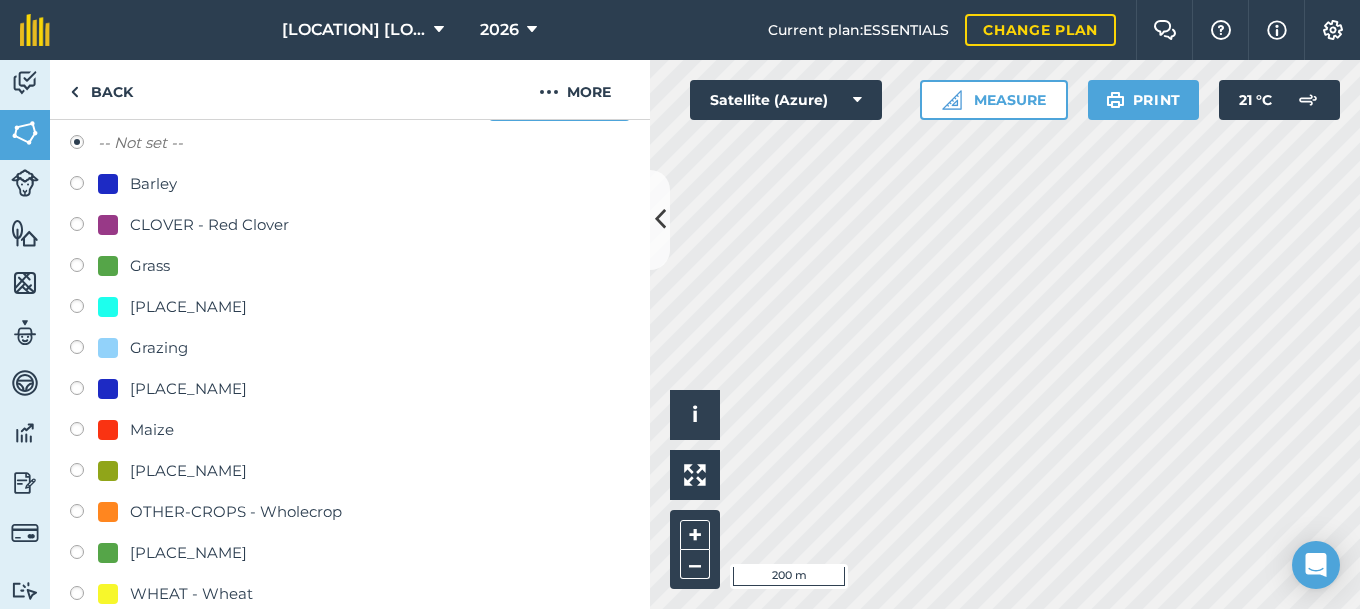 click at bounding box center [84, 432] 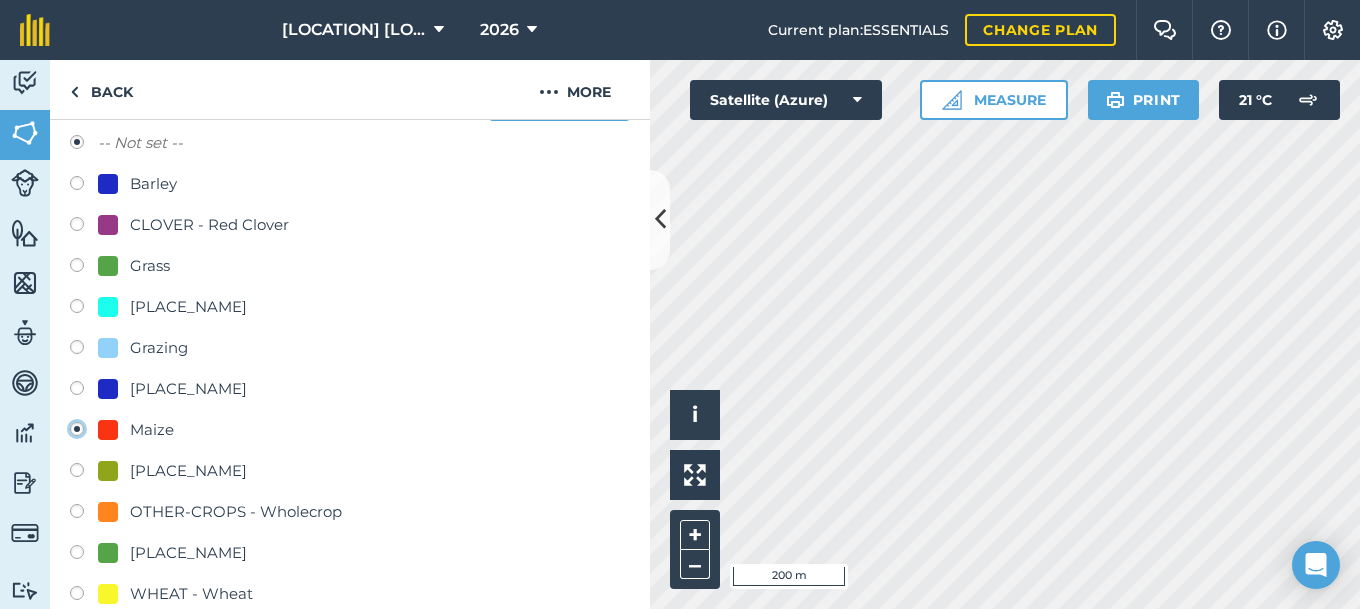 radio on "true" 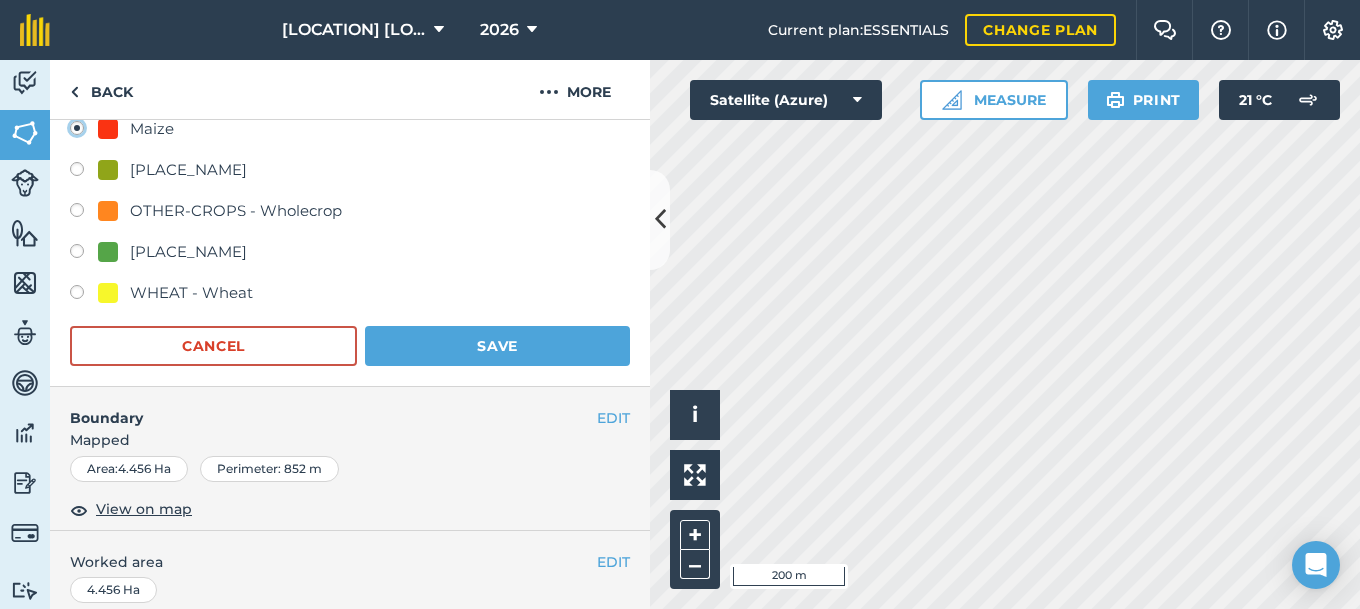 scroll, scrollTop: 540, scrollLeft: 0, axis: vertical 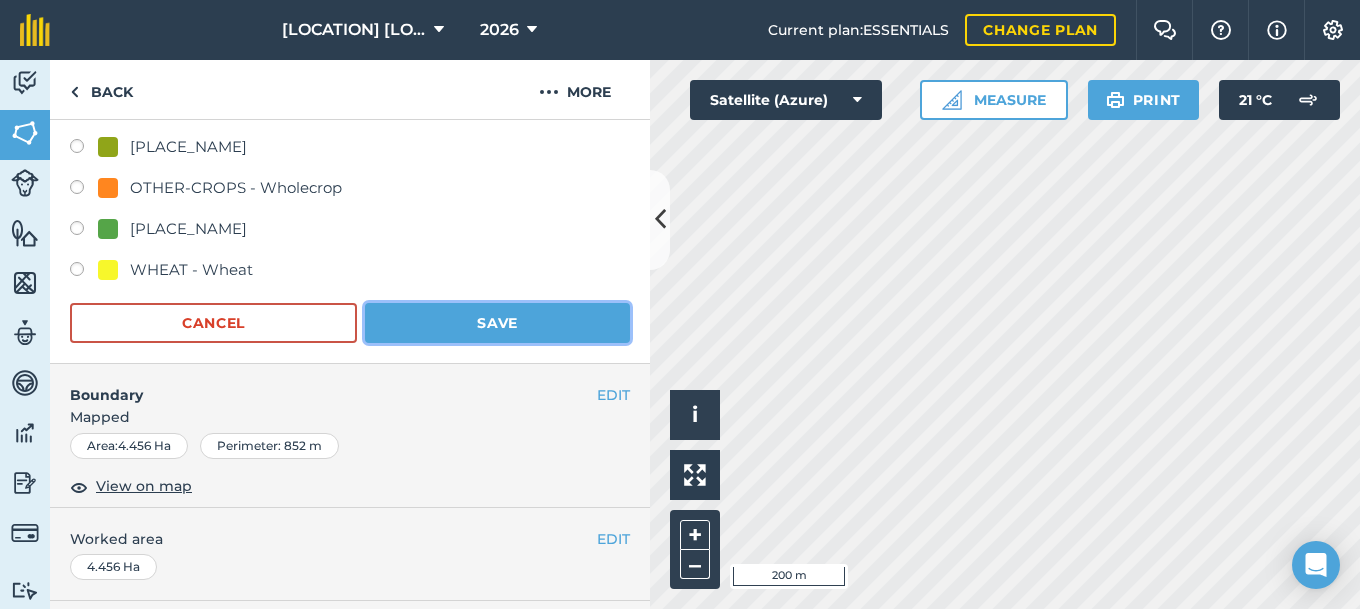 click on "Save" at bounding box center (497, 323) 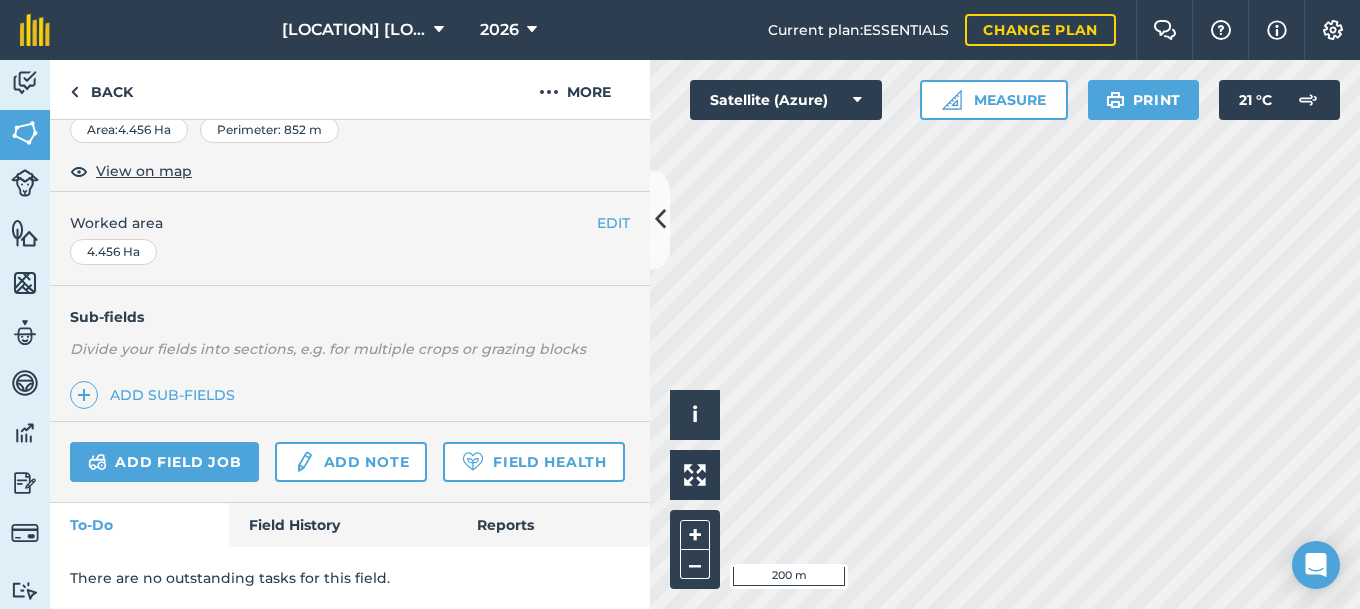 scroll, scrollTop: 332, scrollLeft: 0, axis: vertical 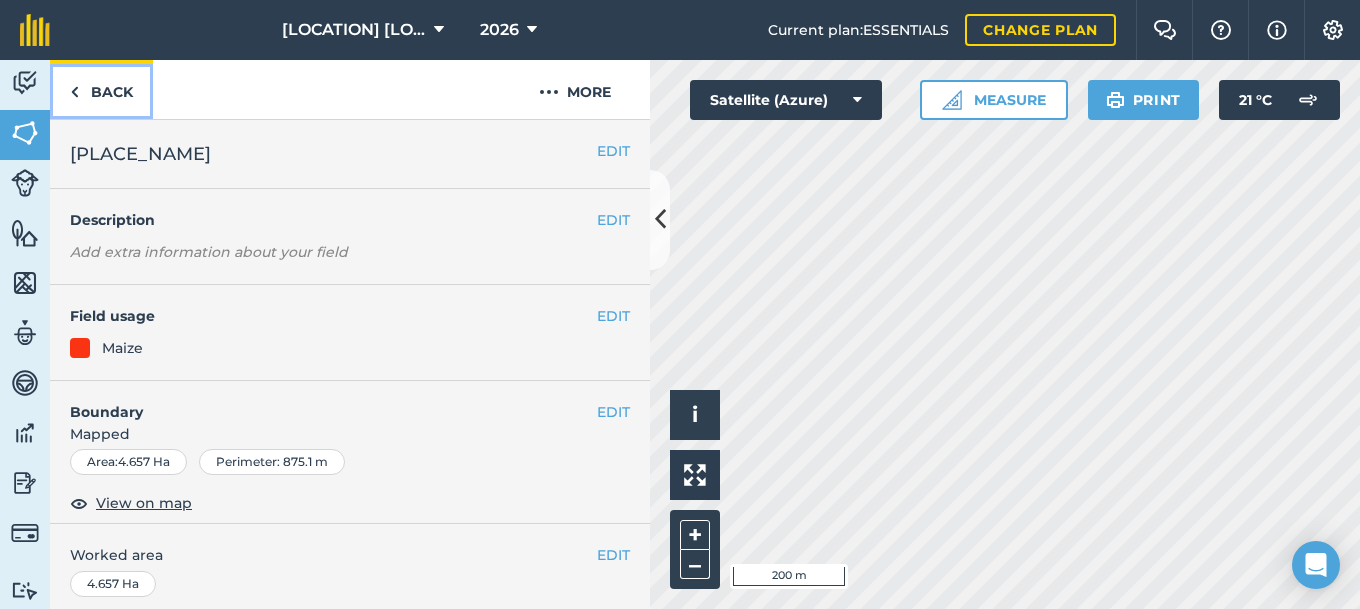 click at bounding box center (74, 92) 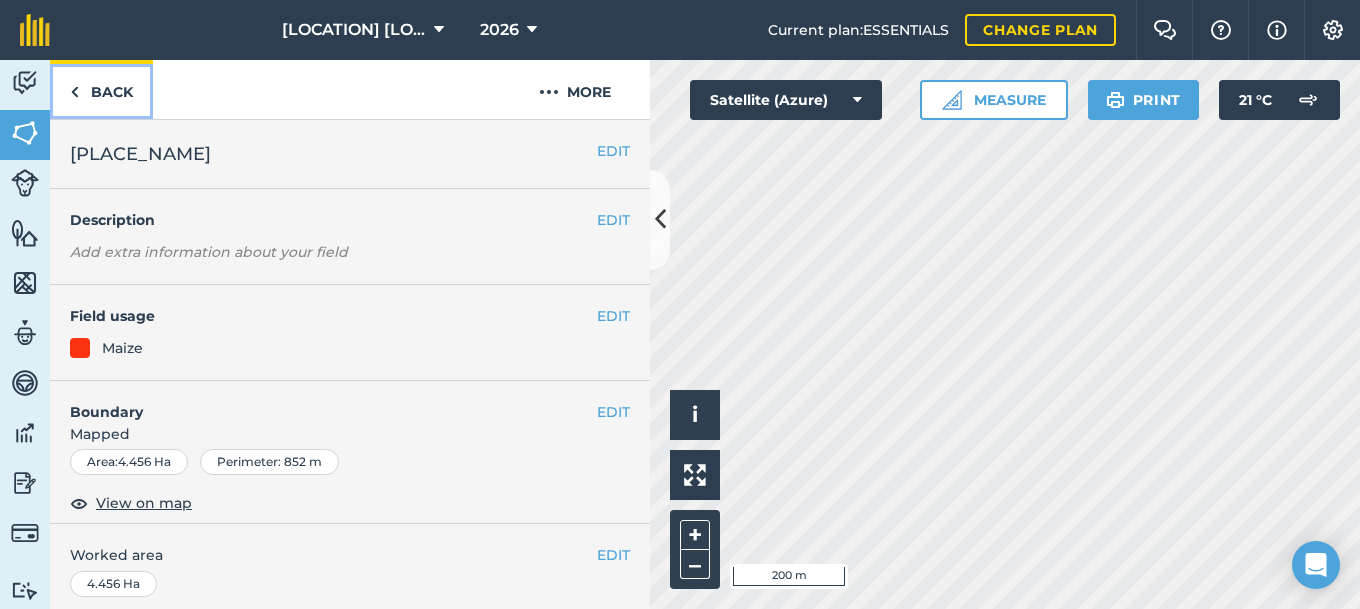click at bounding box center [74, 92] 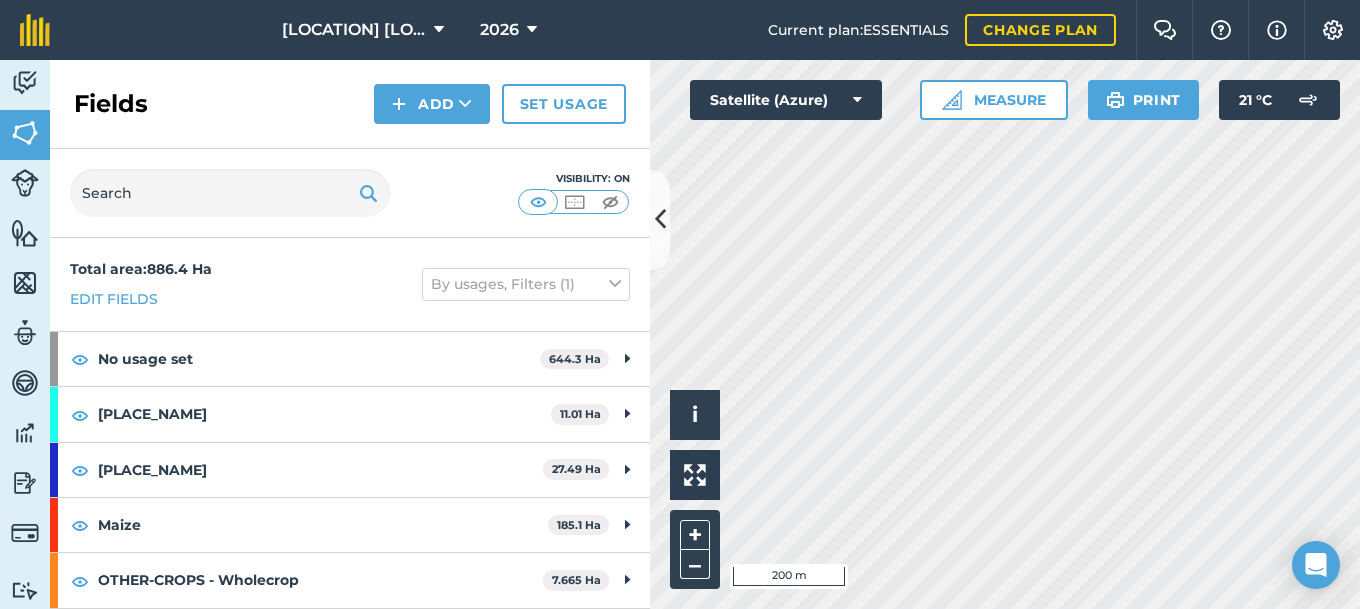 scroll, scrollTop: 54, scrollLeft: 0, axis: vertical 